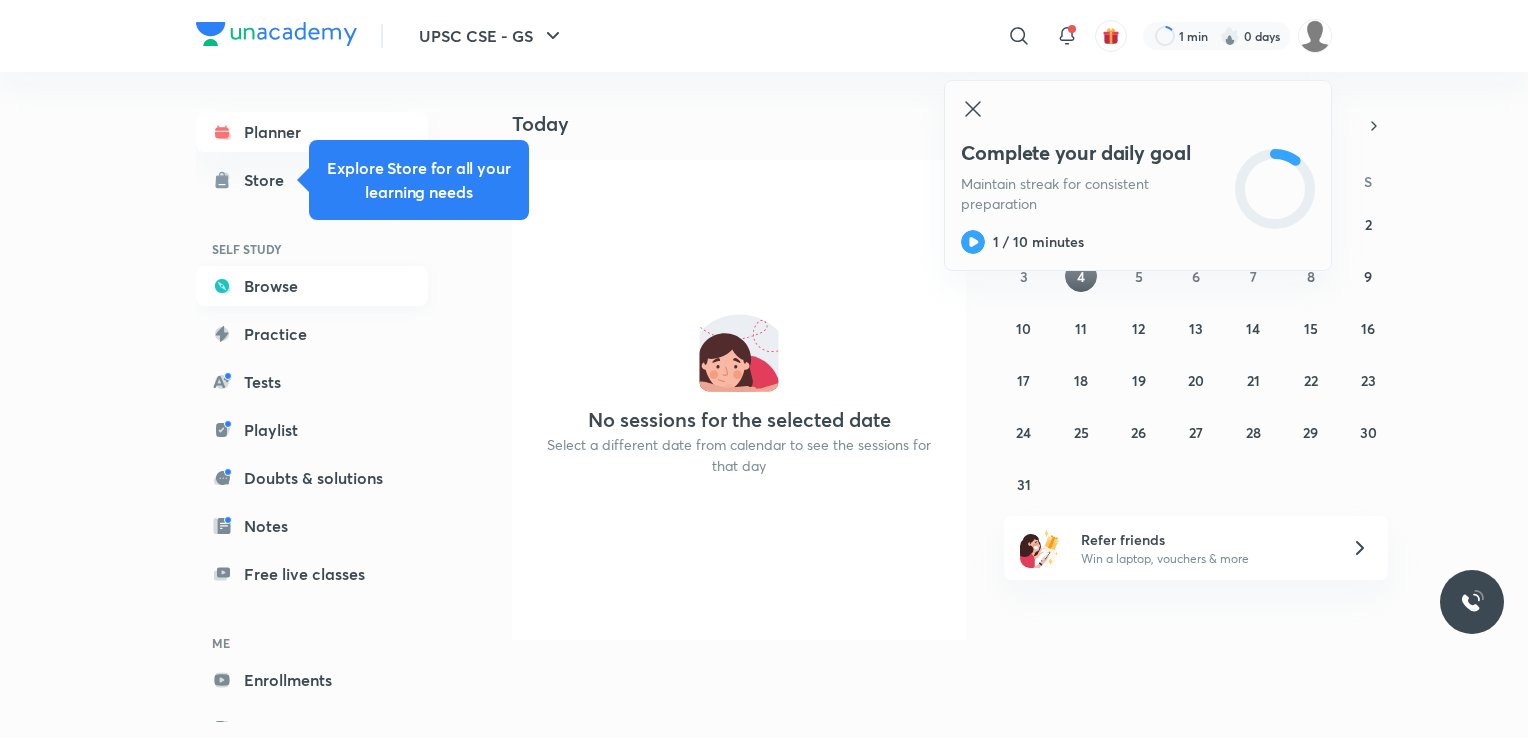 scroll, scrollTop: 0, scrollLeft: 0, axis: both 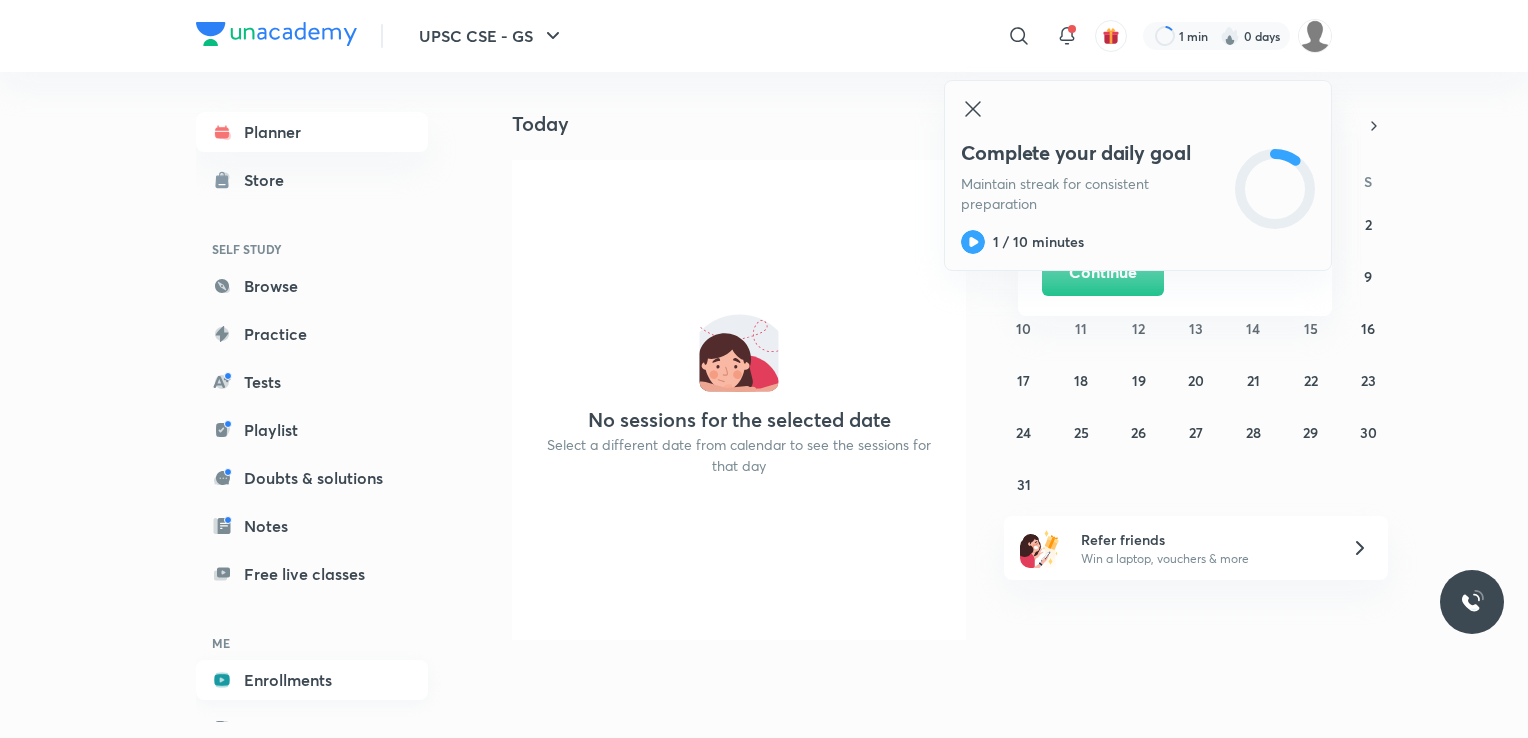 click on "Enrollments" at bounding box center (312, 680) 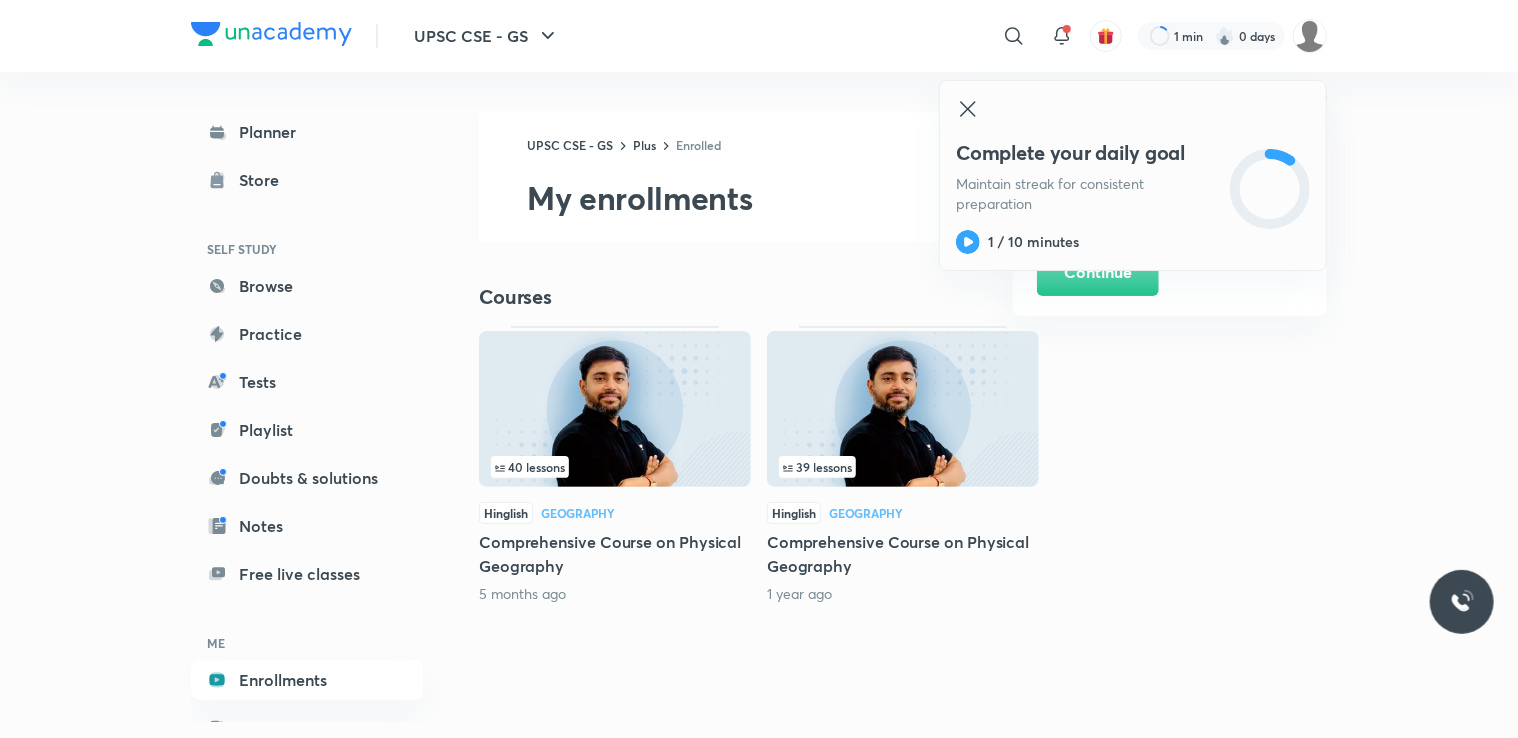 click on "Comprehensive Course on Physical Geography" at bounding box center [615, 554] 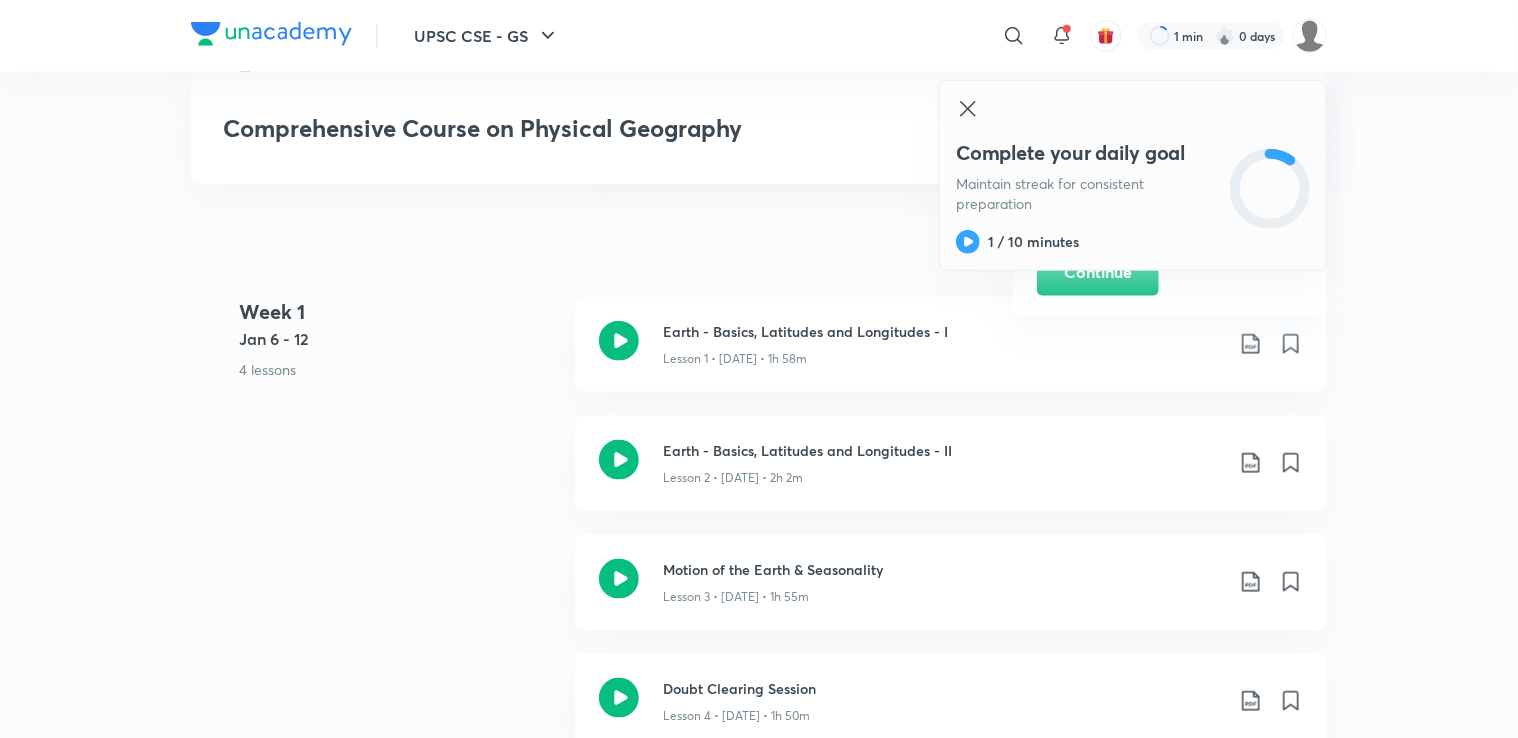scroll, scrollTop: 1056, scrollLeft: 0, axis: vertical 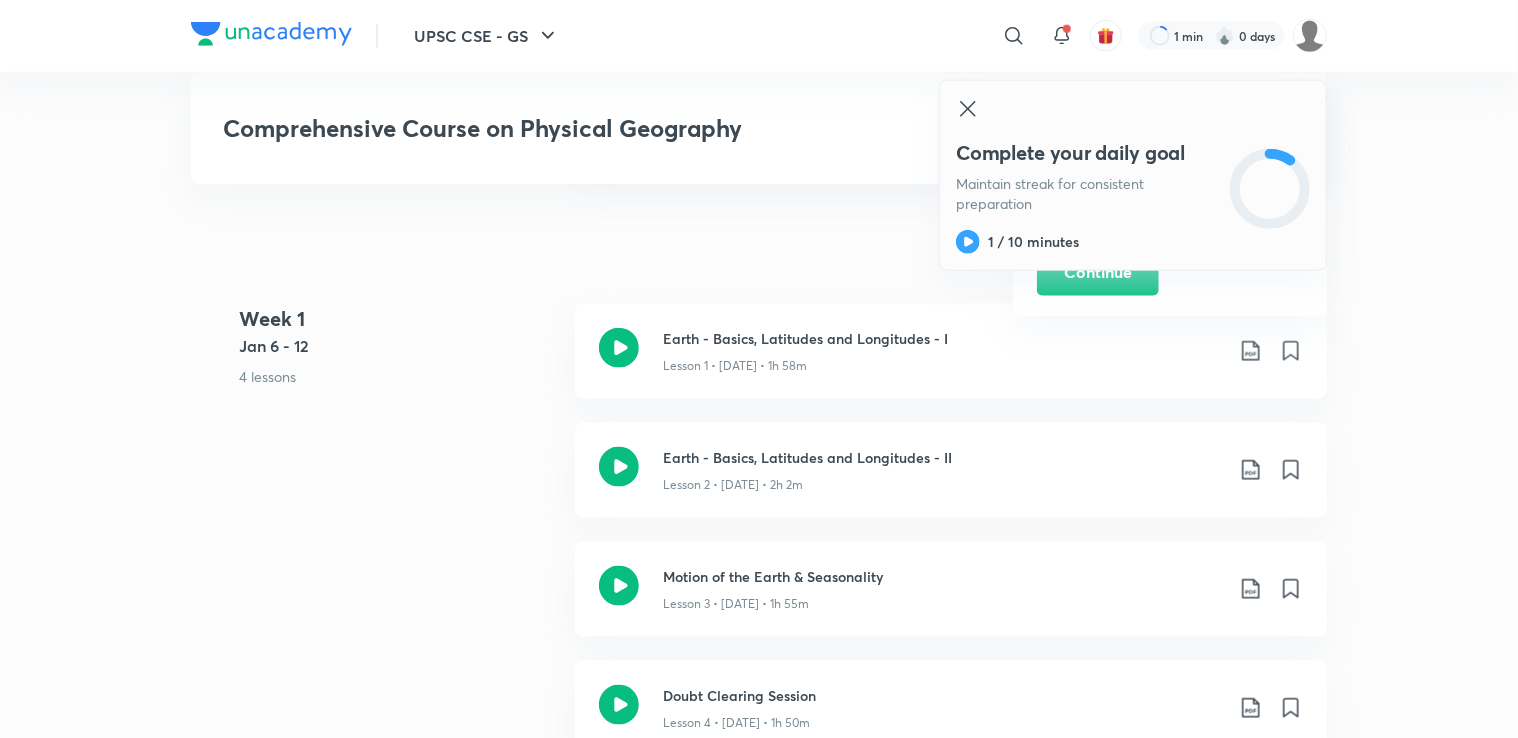 click 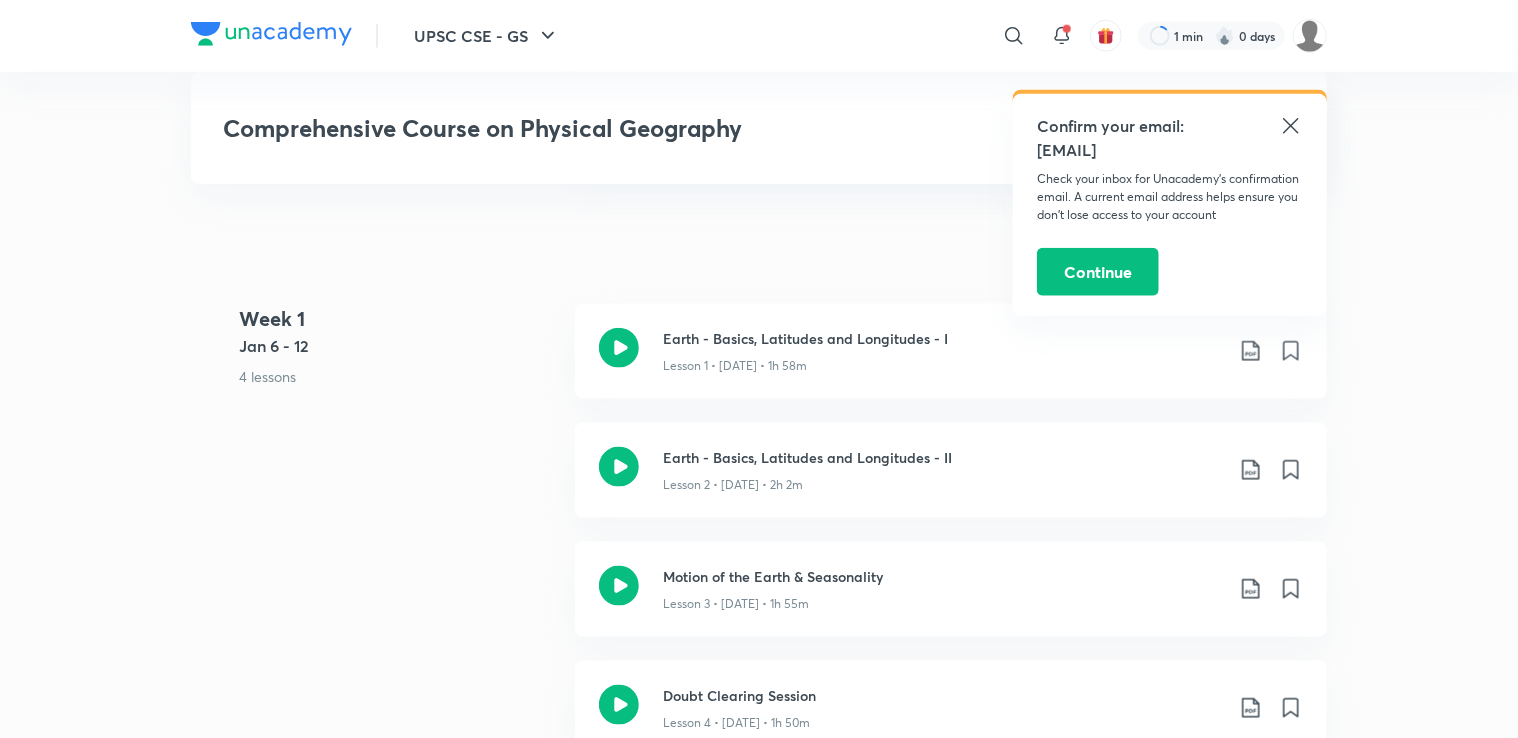 drag, startPoint x: 932, startPoint y: 357, endPoint x: 1461, endPoint y: 330, distance: 529.6886 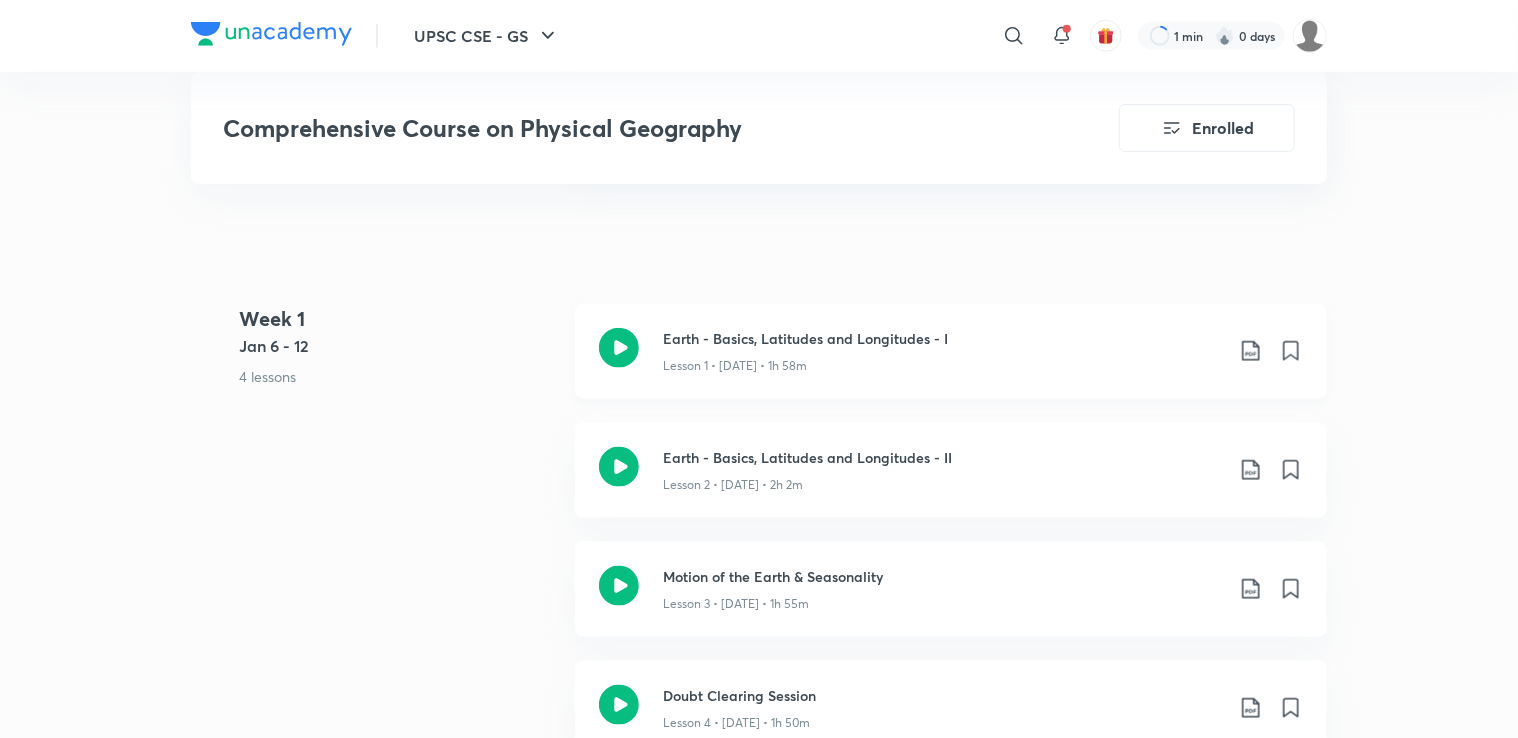 click on "Lesson 1 • [DATE] • 1h 58m" at bounding box center (943, 362) 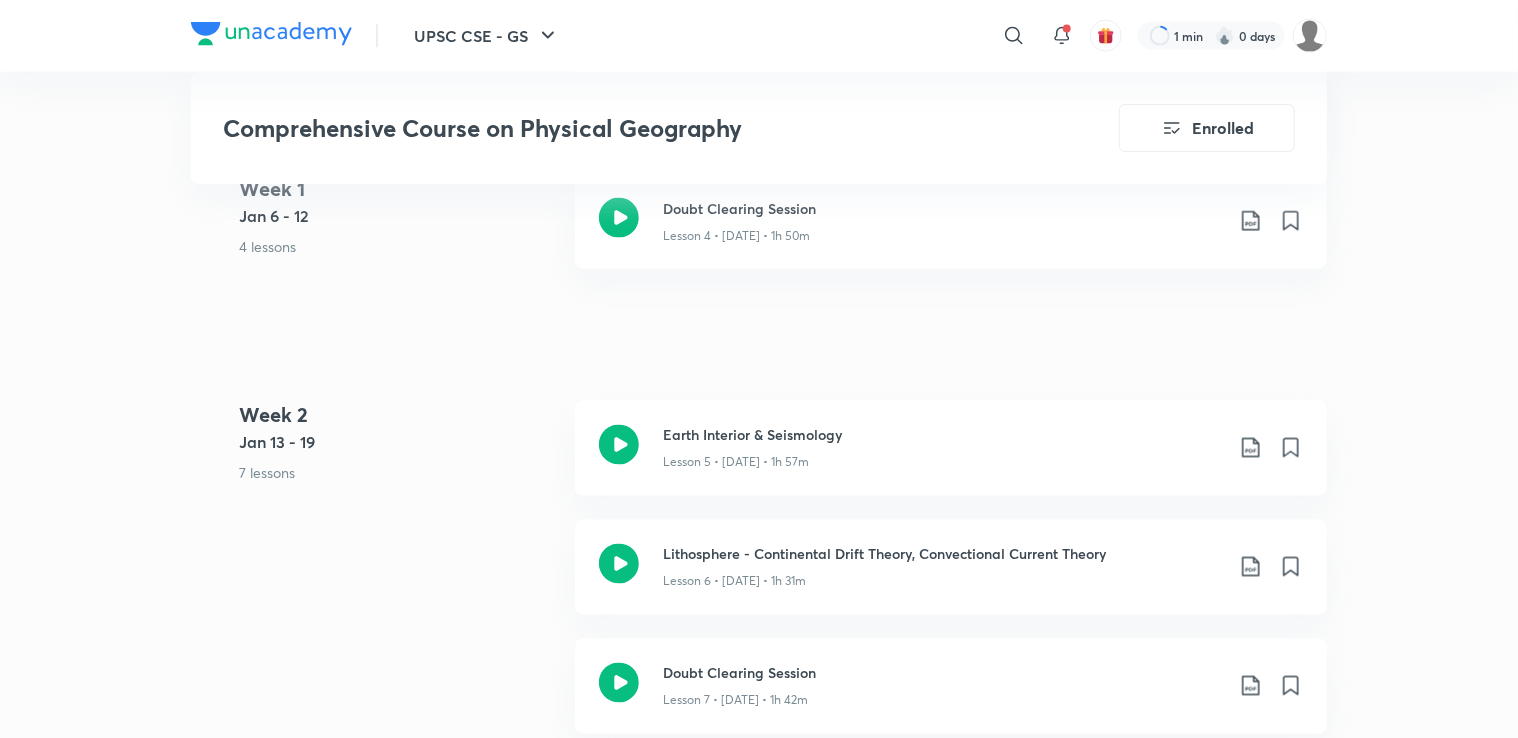 scroll, scrollTop: 1548, scrollLeft: 0, axis: vertical 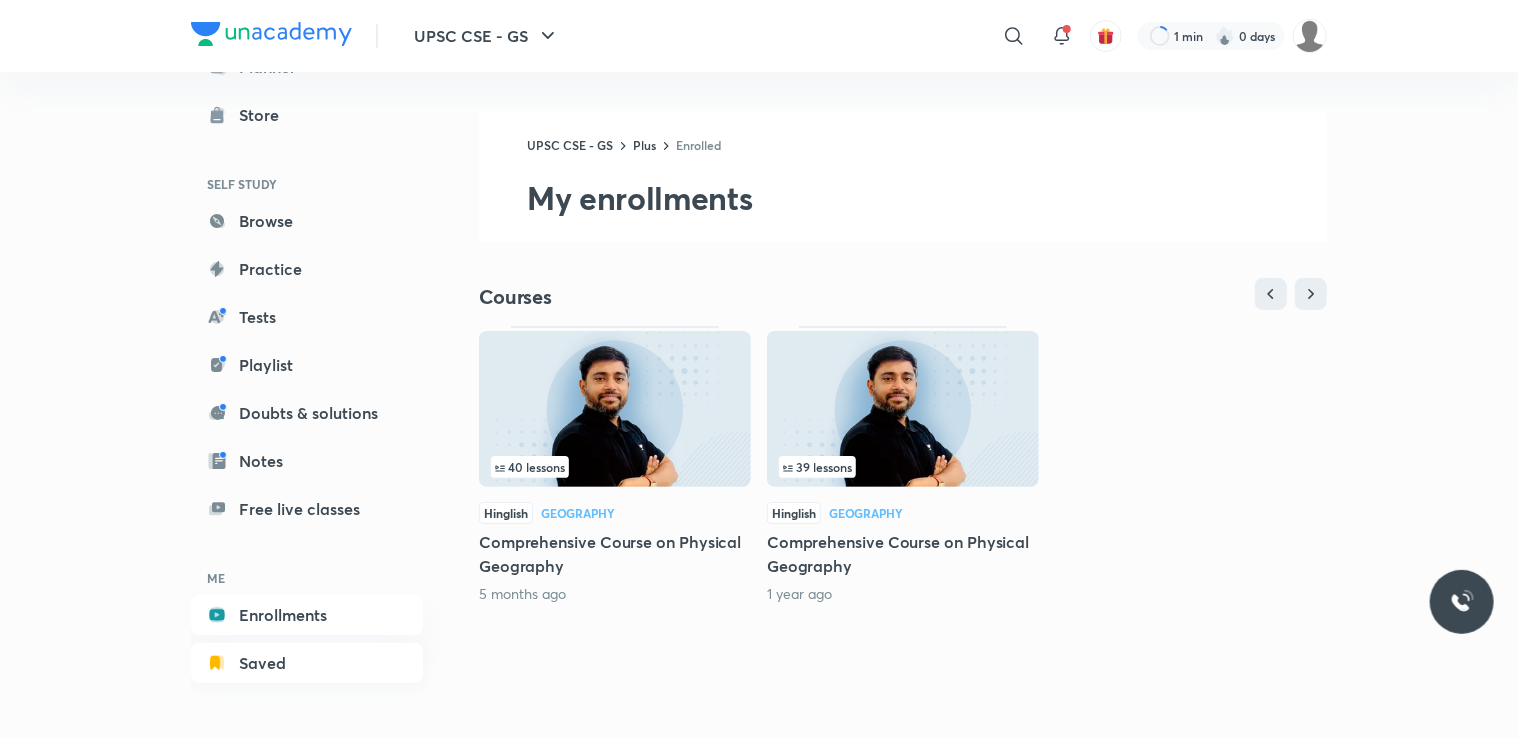 click on "Saved" at bounding box center [307, 663] 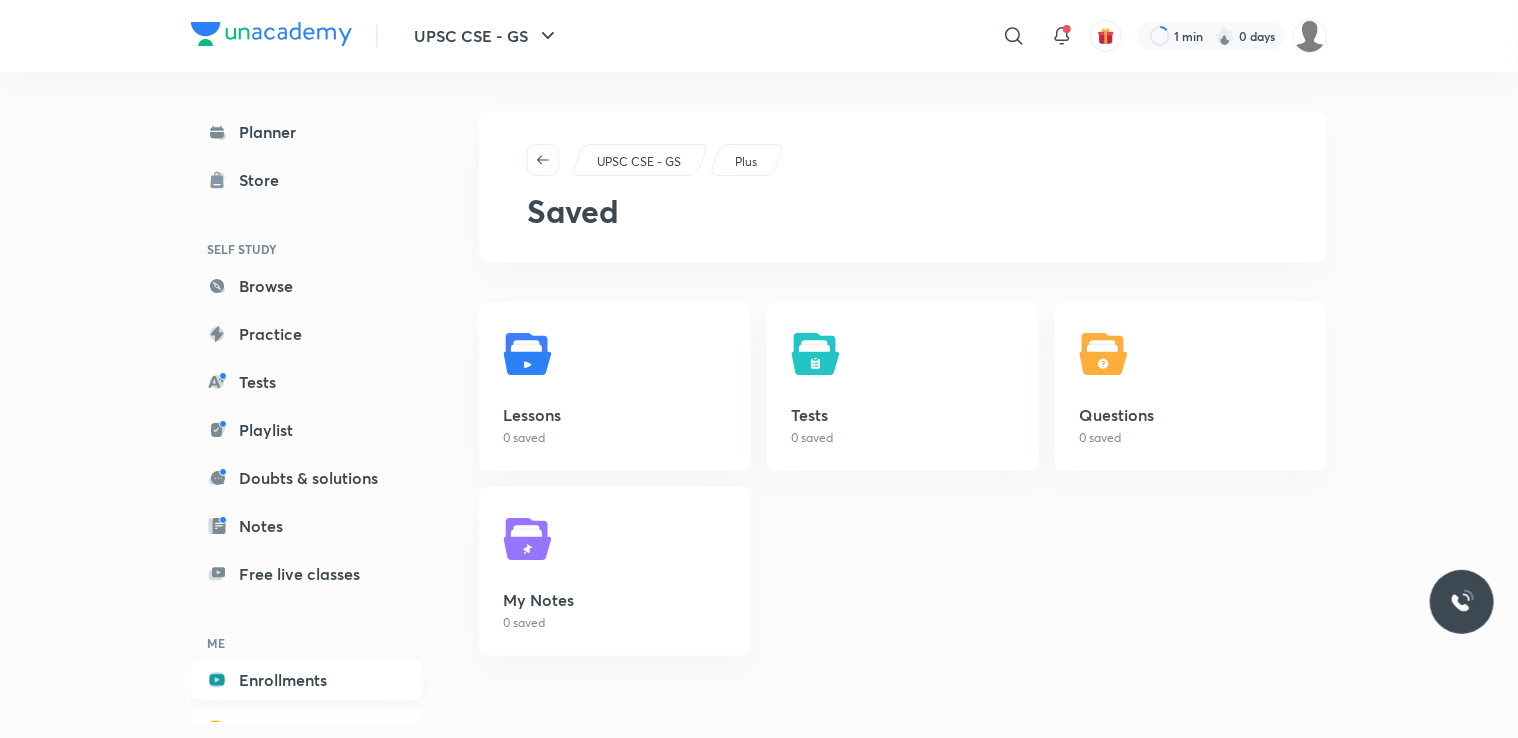click on "Enrollments" at bounding box center (307, 680) 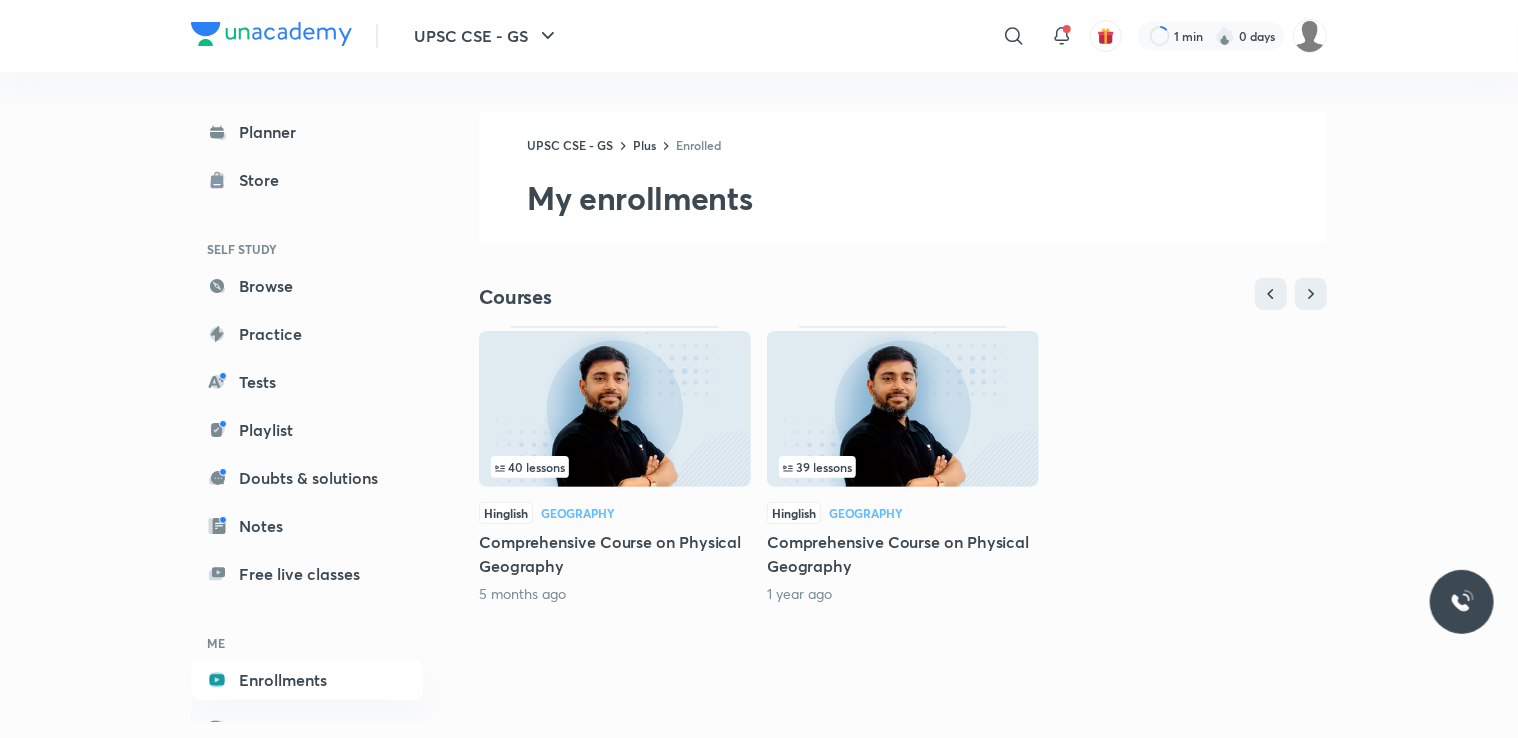 click on "Hinglish Geography" at bounding box center (615, 513) 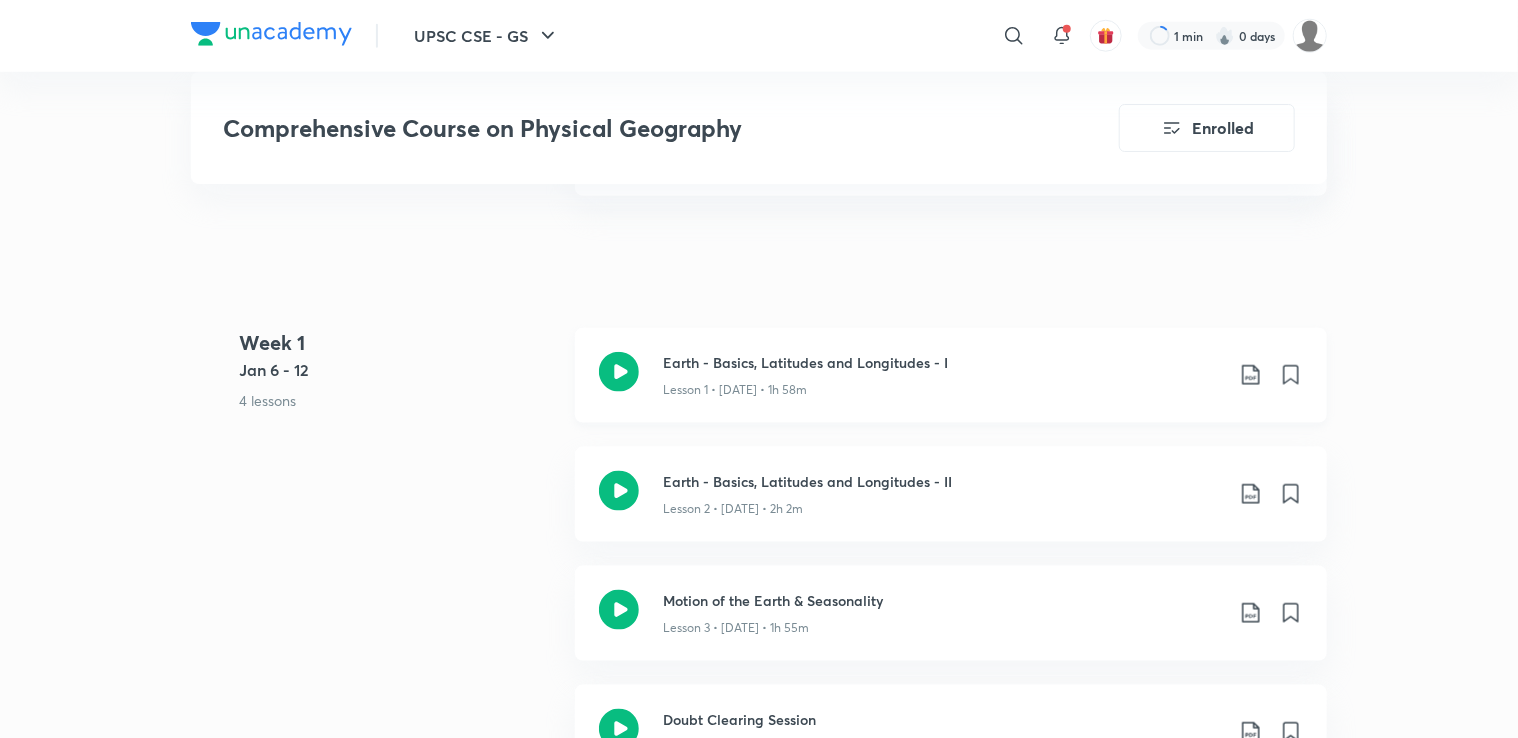 scroll, scrollTop: 1032, scrollLeft: 0, axis: vertical 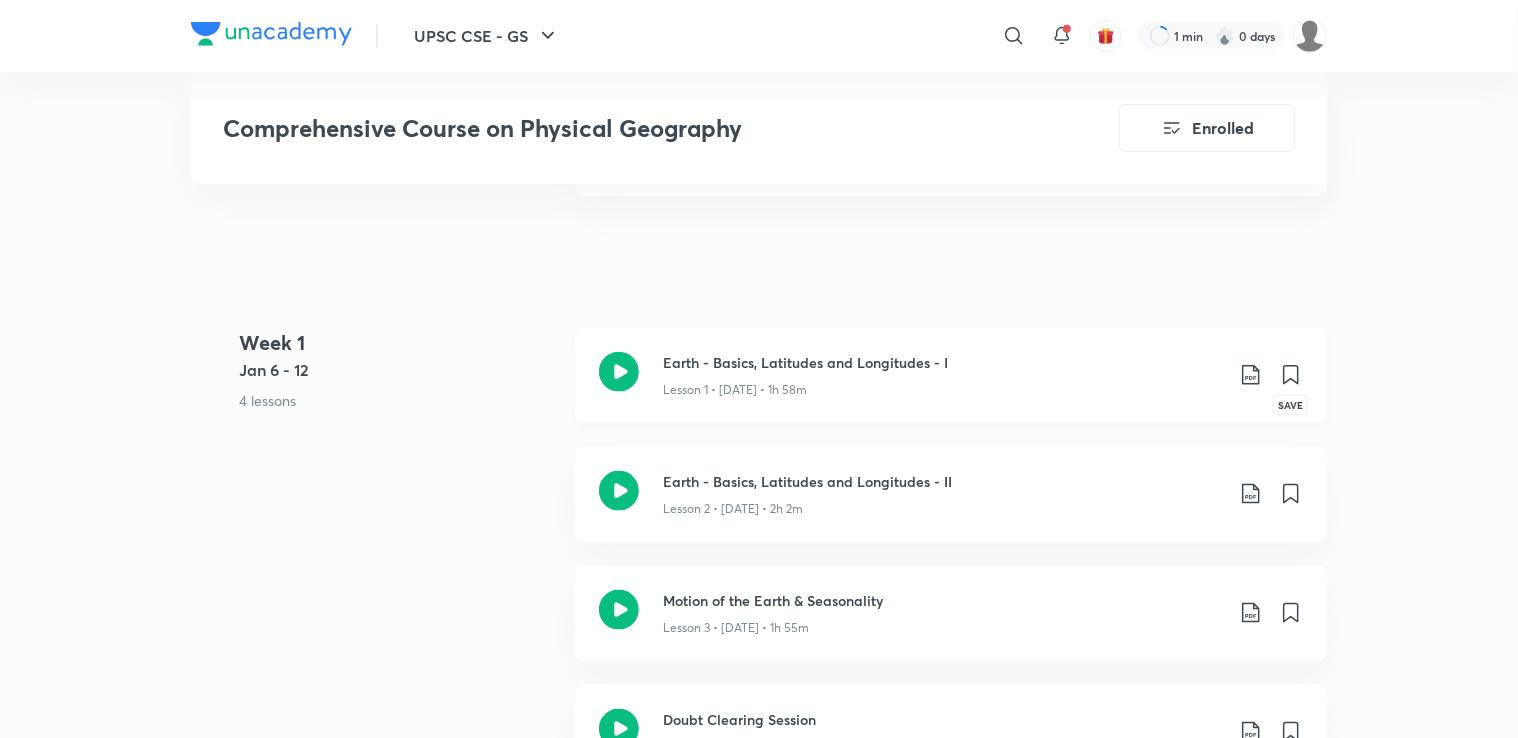 click 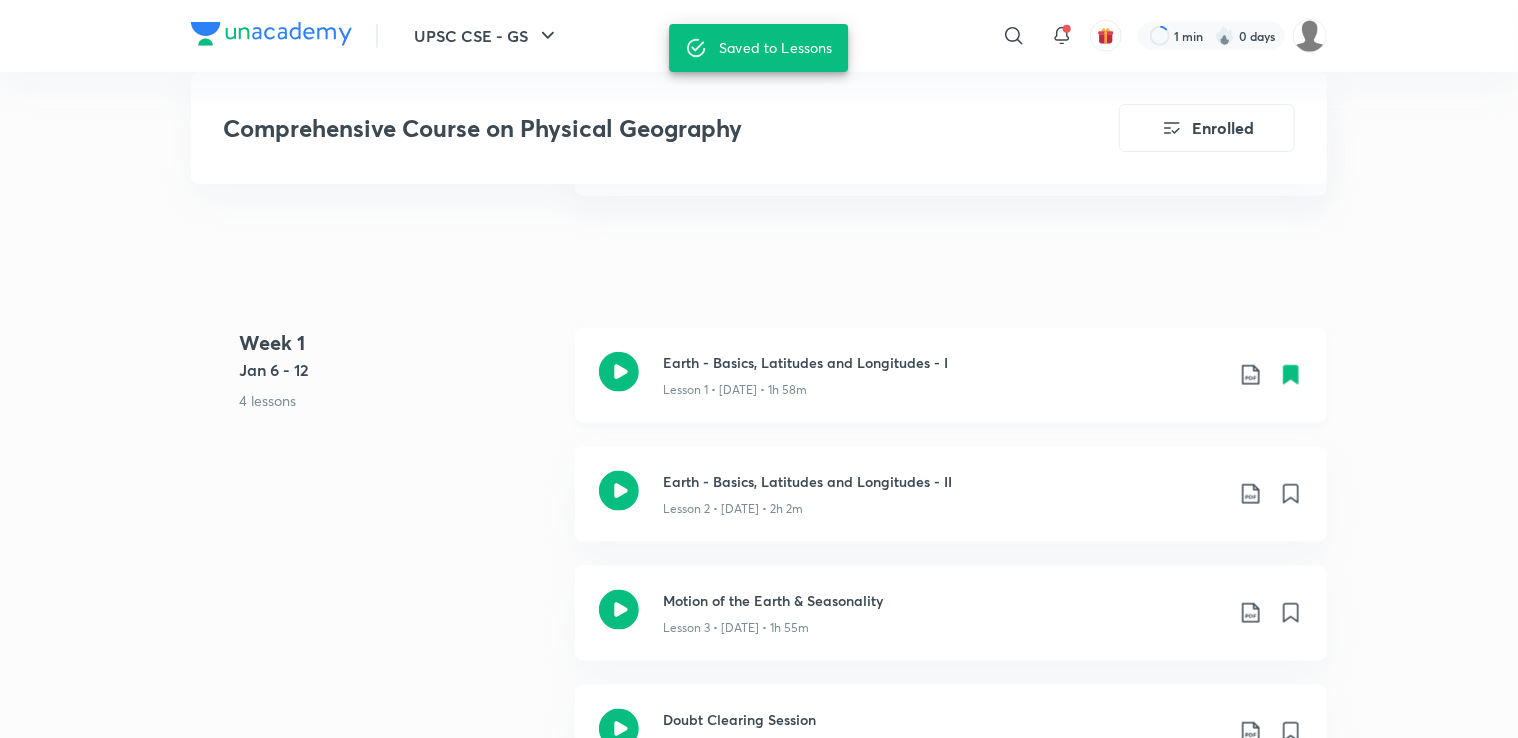 click 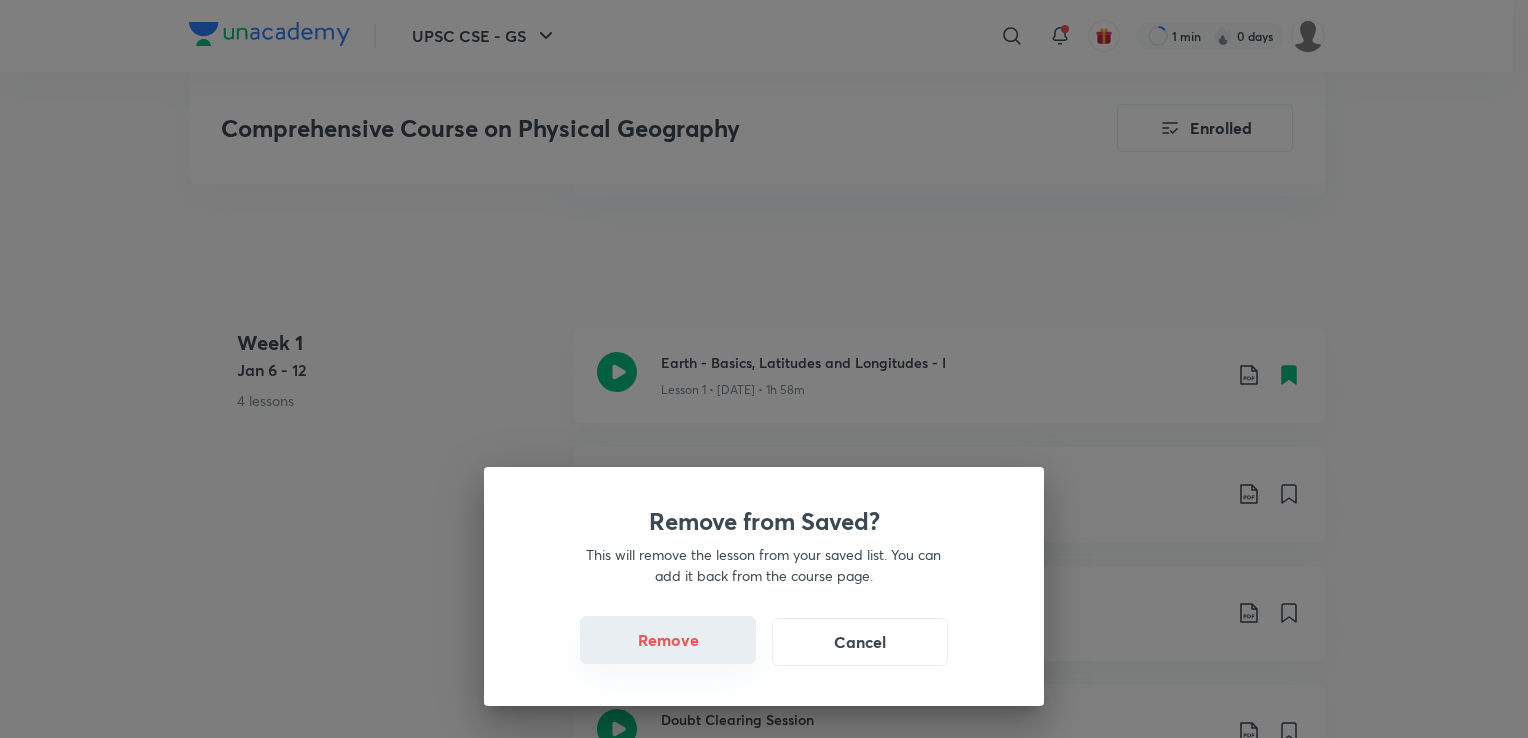 click on "Remove" at bounding box center (668, 640) 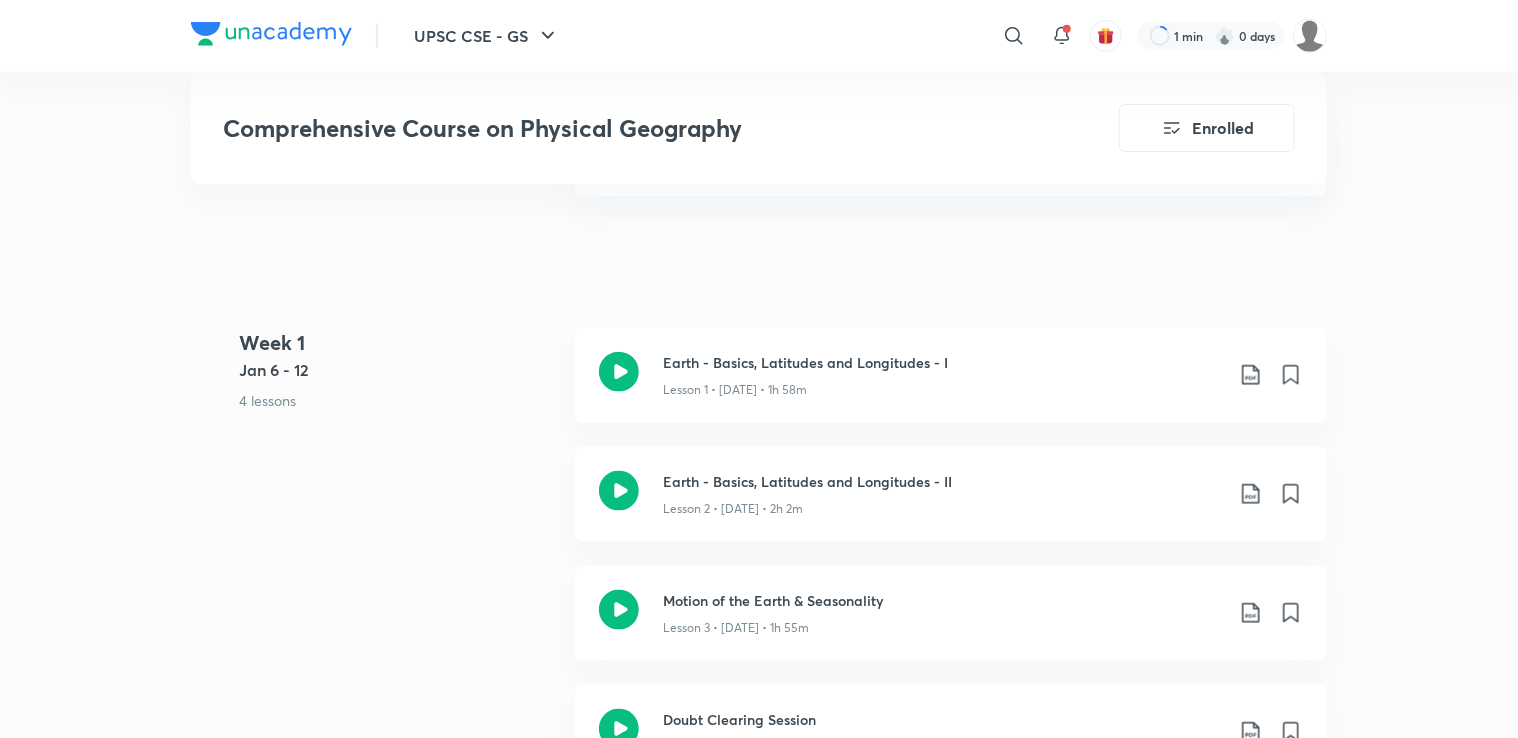 scroll, scrollTop: 0, scrollLeft: 0, axis: both 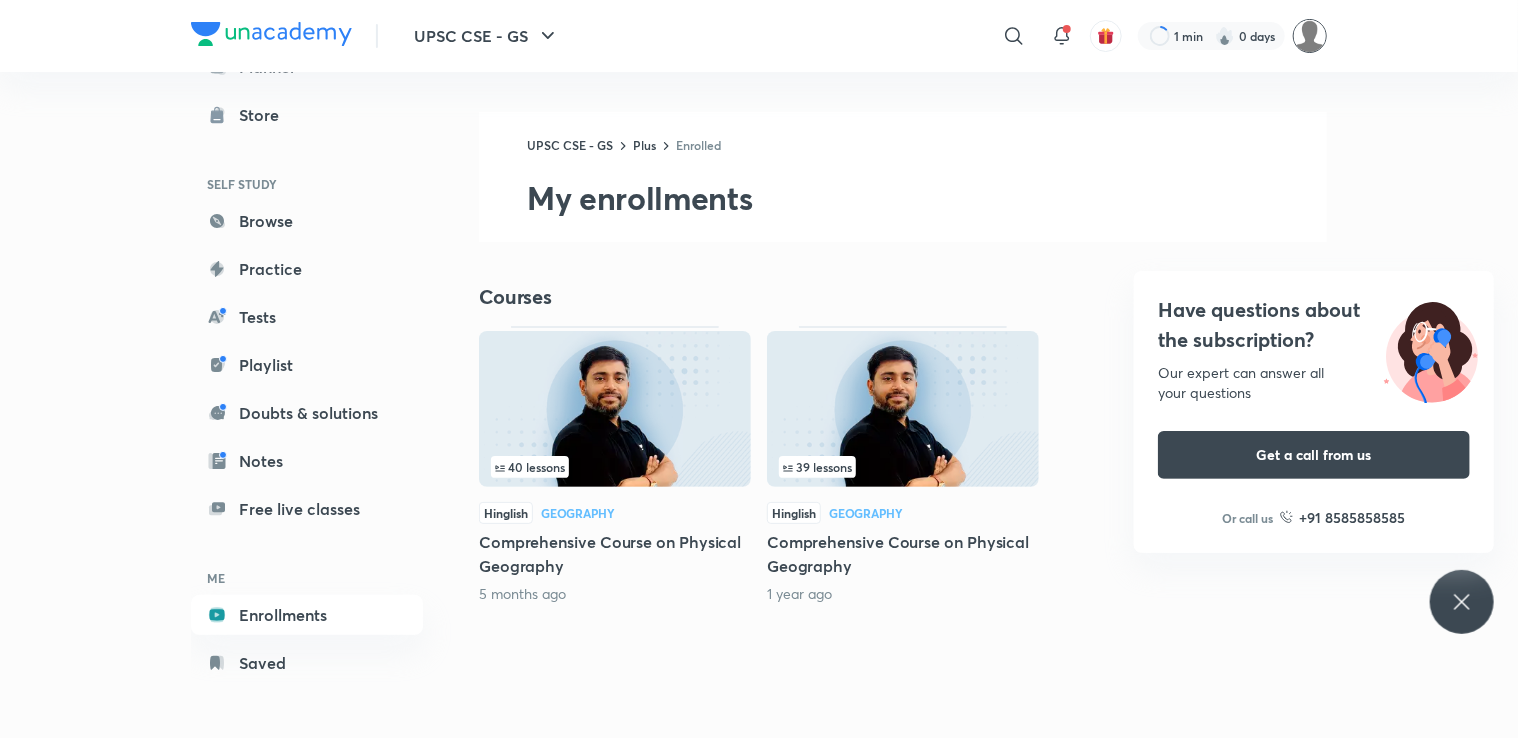 click at bounding box center (1310, 36) 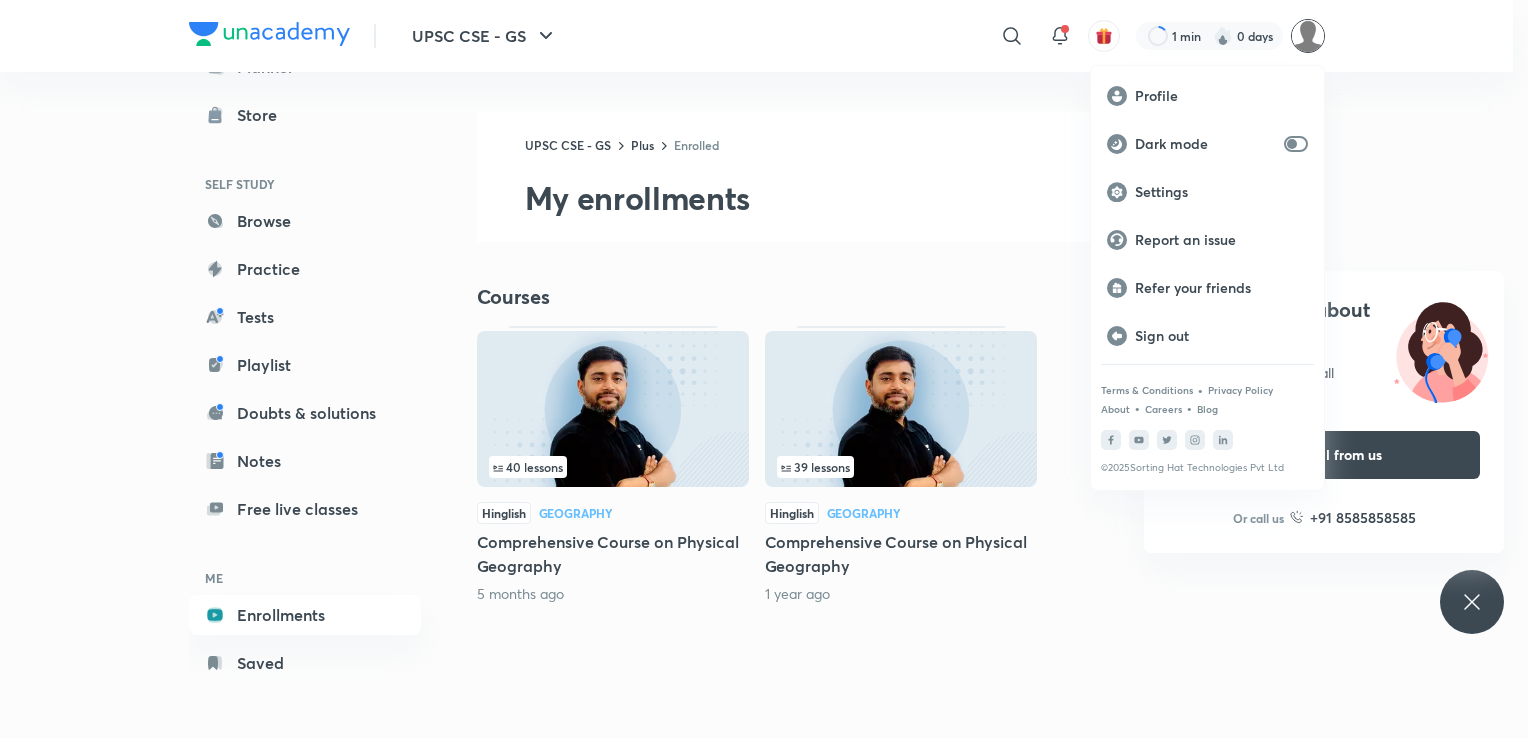 click at bounding box center [764, 369] 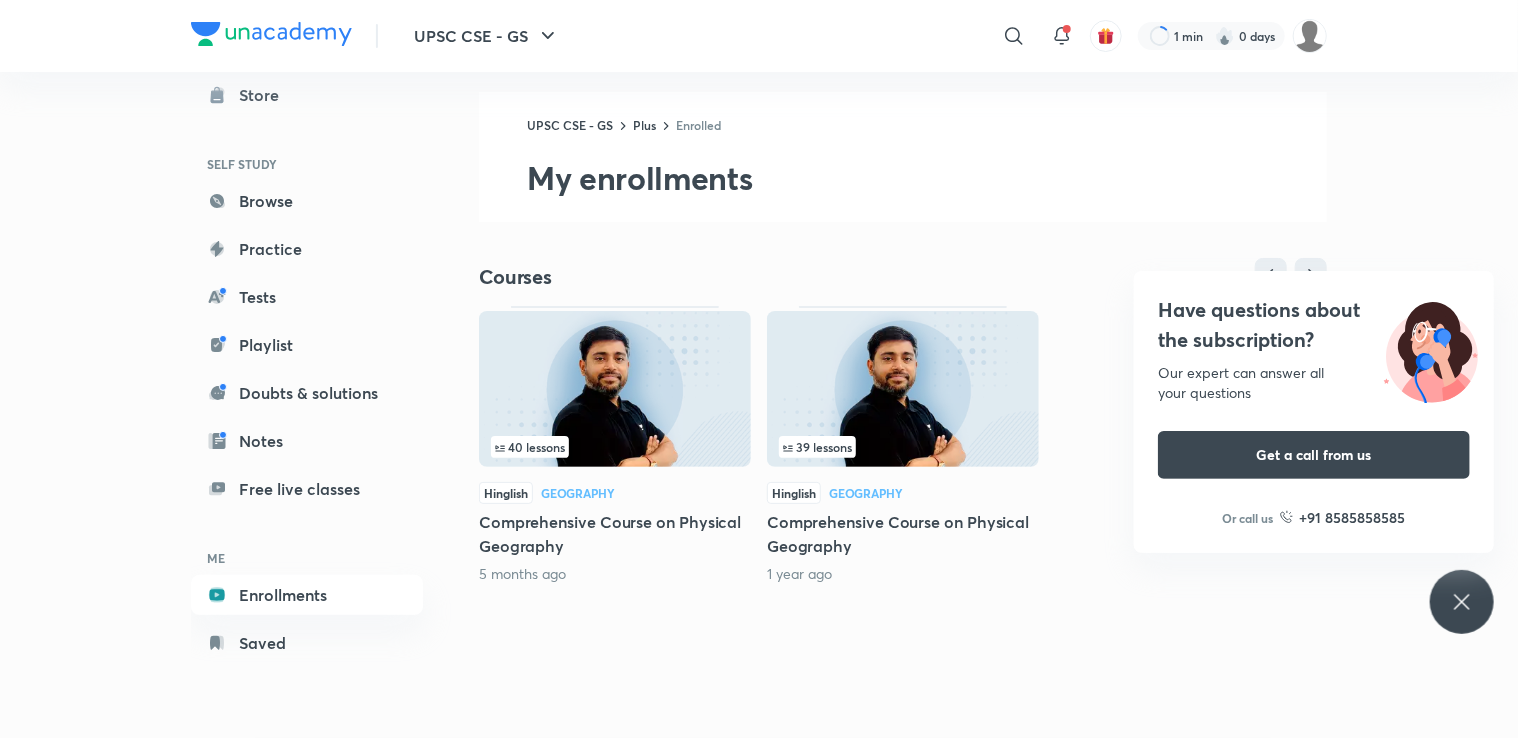 scroll, scrollTop: 0, scrollLeft: 0, axis: both 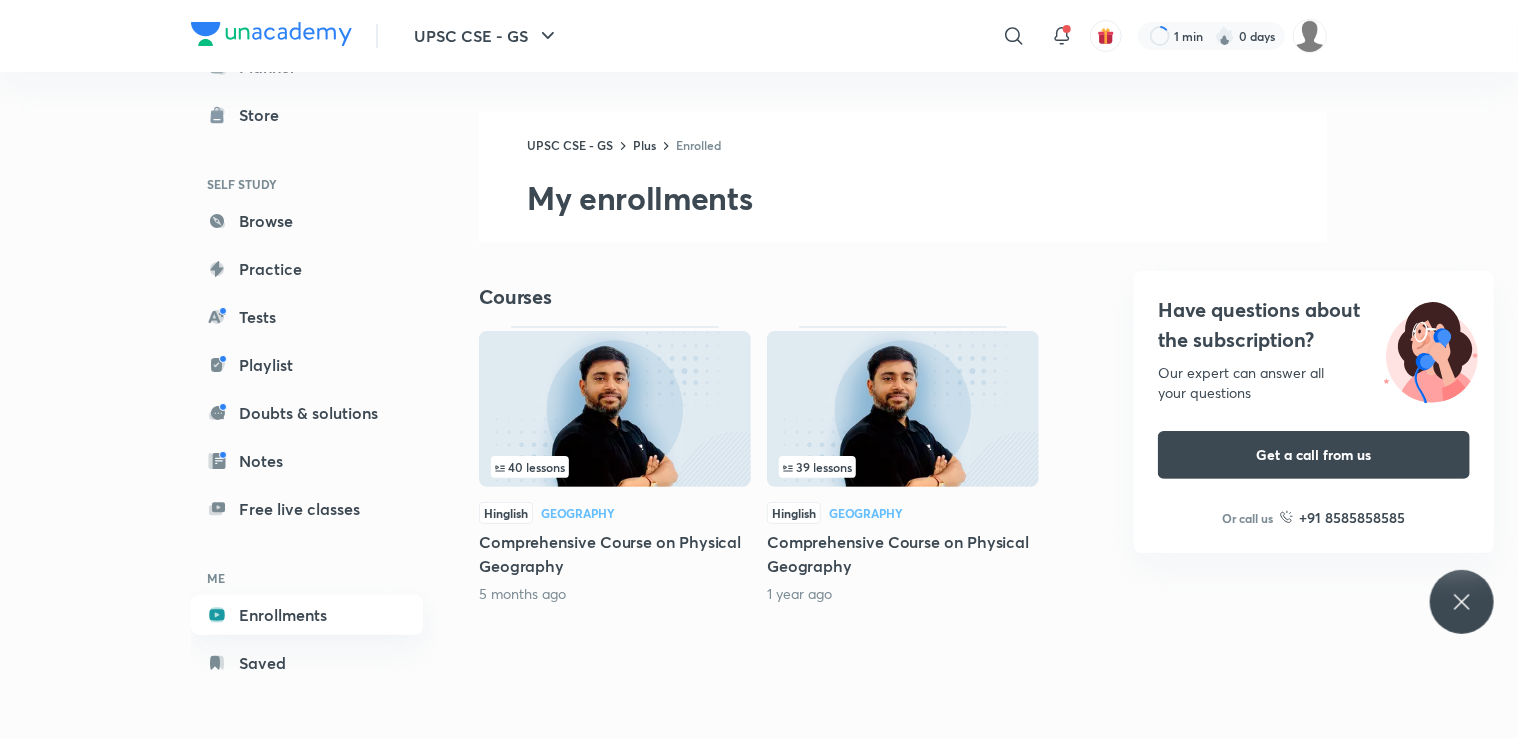 click on "Enrollments" at bounding box center (307, 615) 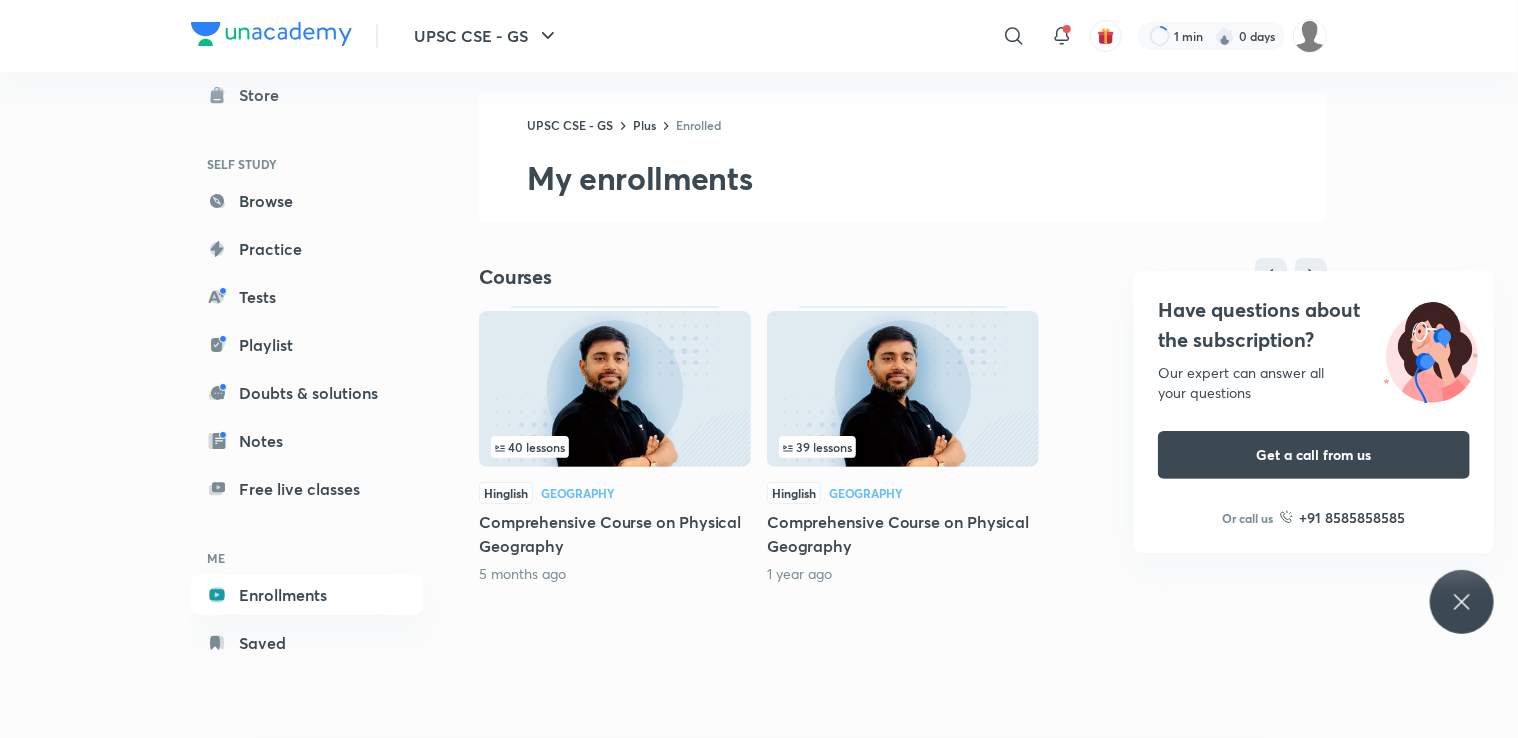 scroll, scrollTop: 0, scrollLeft: 0, axis: both 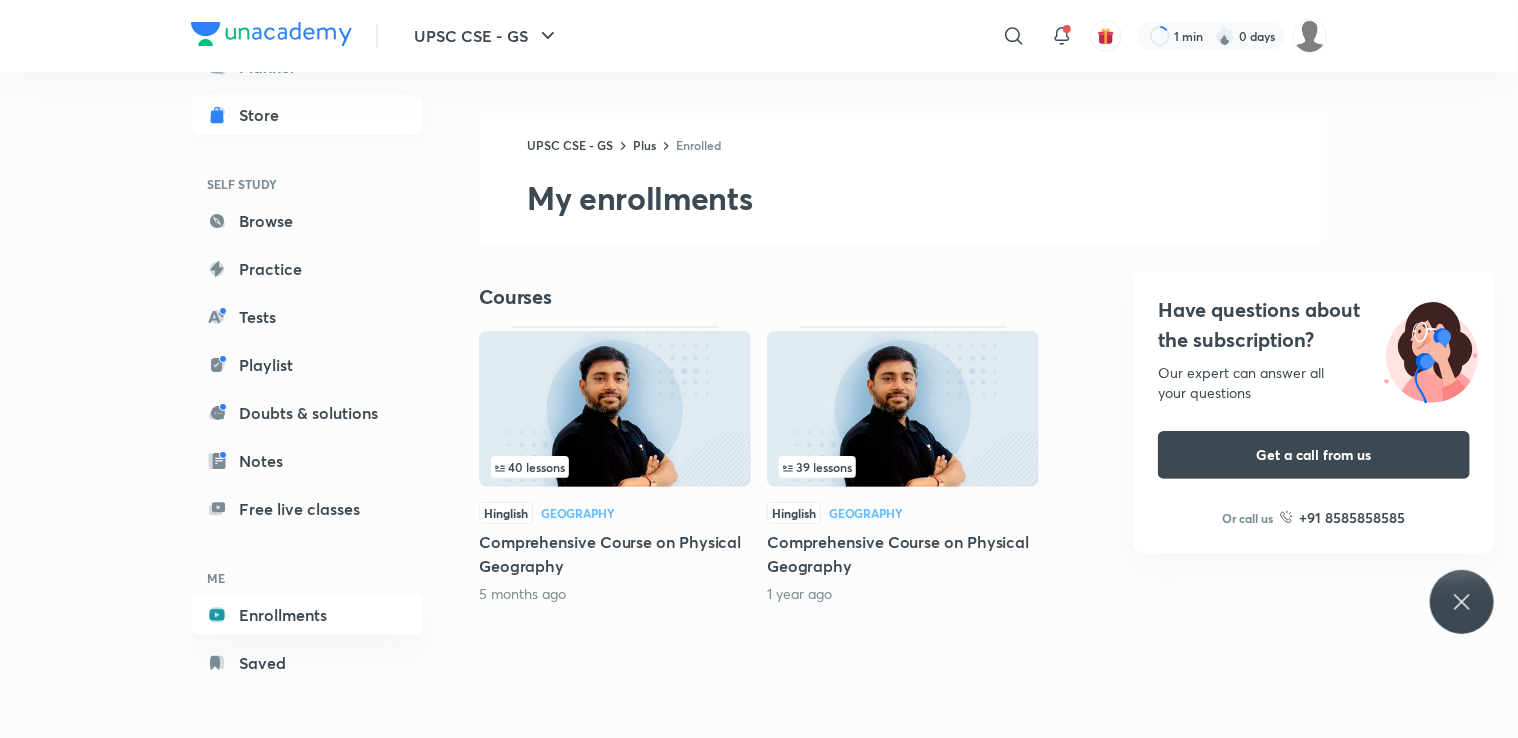 click on "Store" at bounding box center (307, 115) 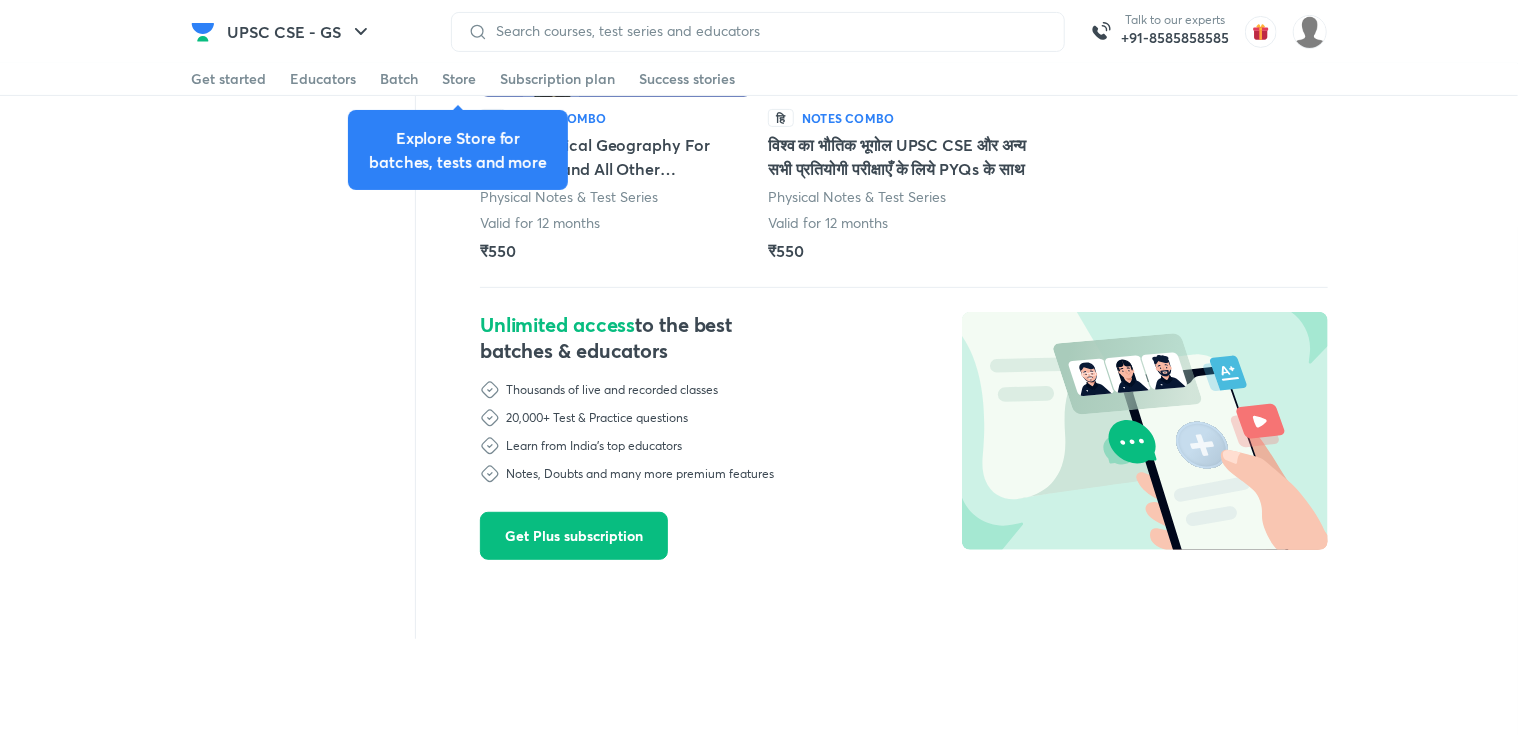 scroll, scrollTop: 0, scrollLeft: 0, axis: both 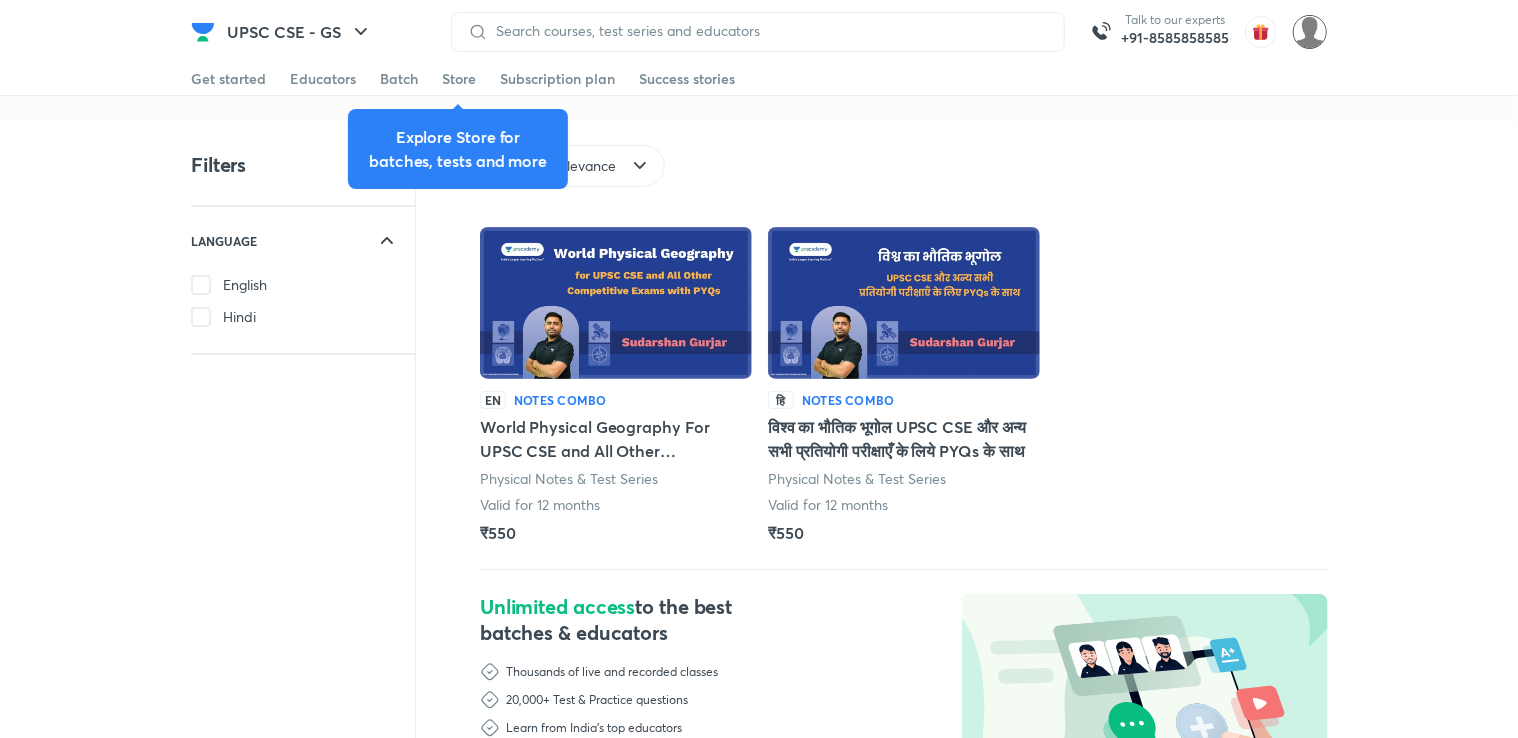 click at bounding box center [1310, 32] 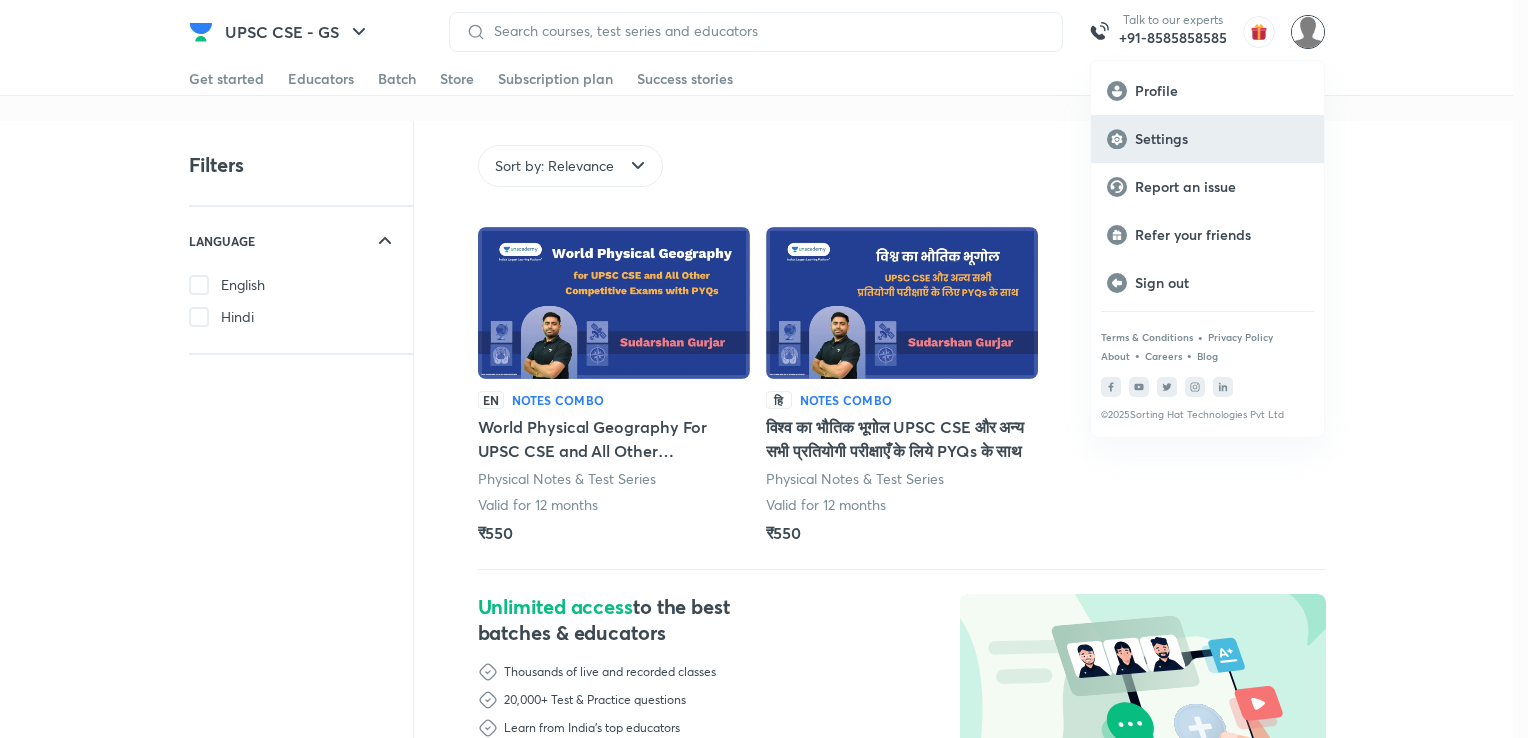 click on "Settings" at bounding box center (1221, 139) 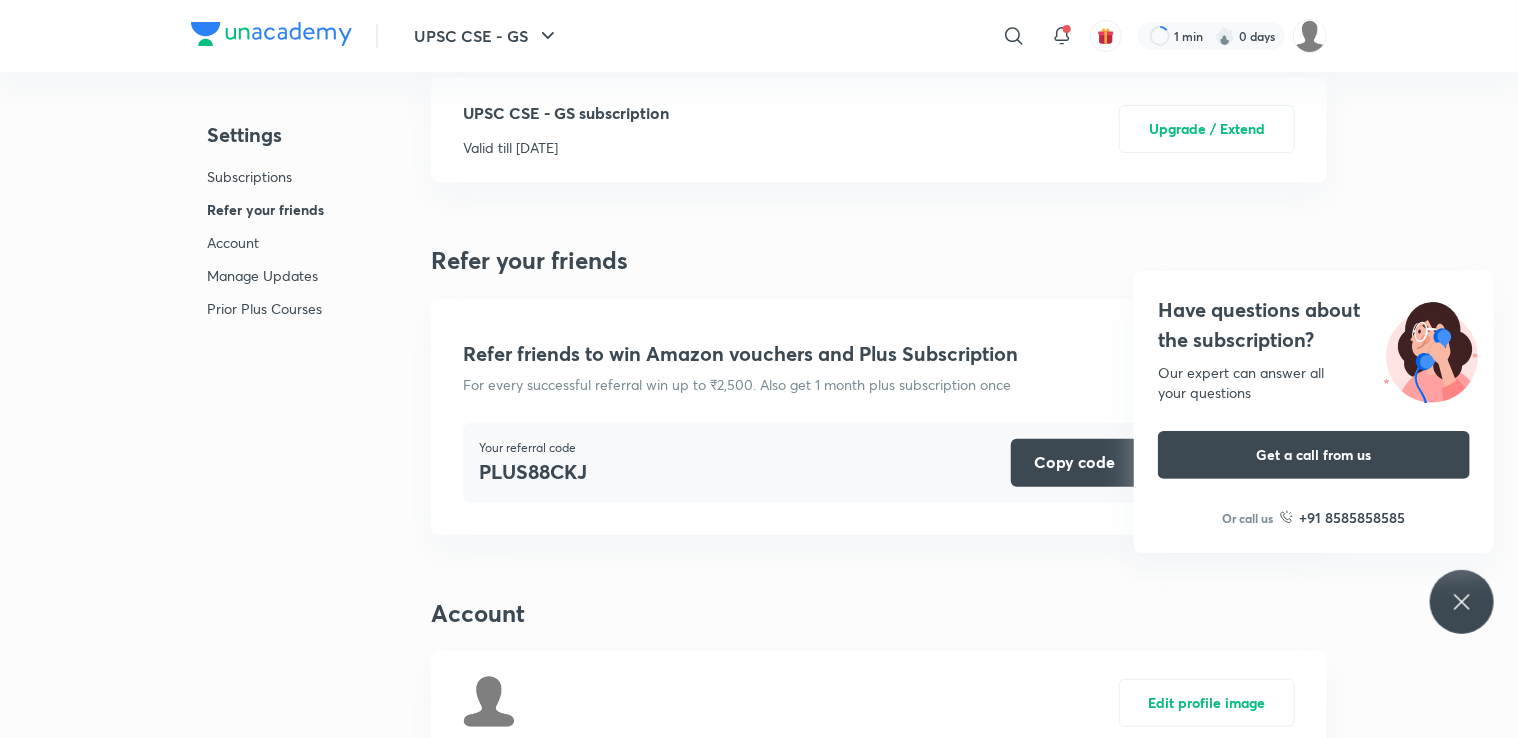 scroll, scrollTop: 0, scrollLeft: 0, axis: both 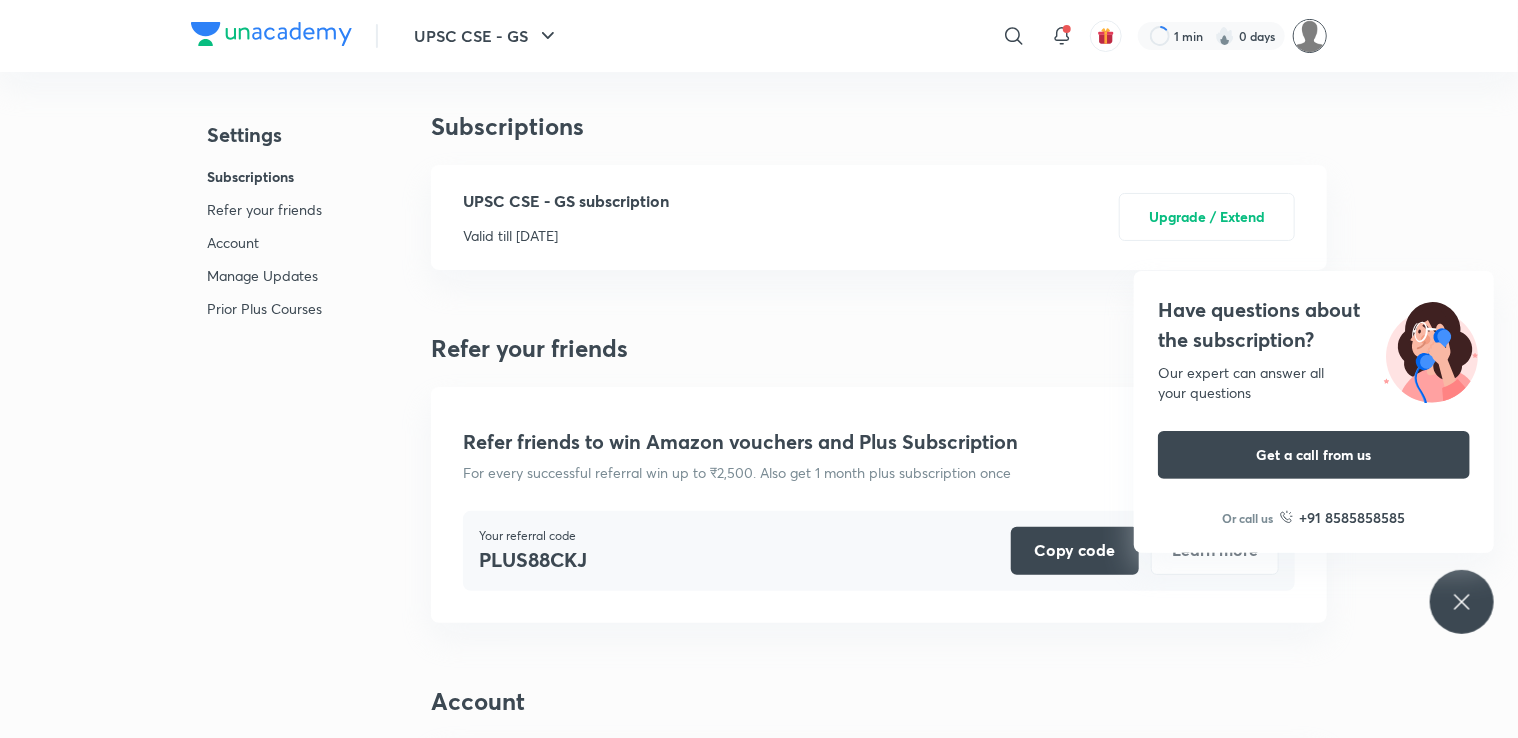 click at bounding box center [1310, 36] 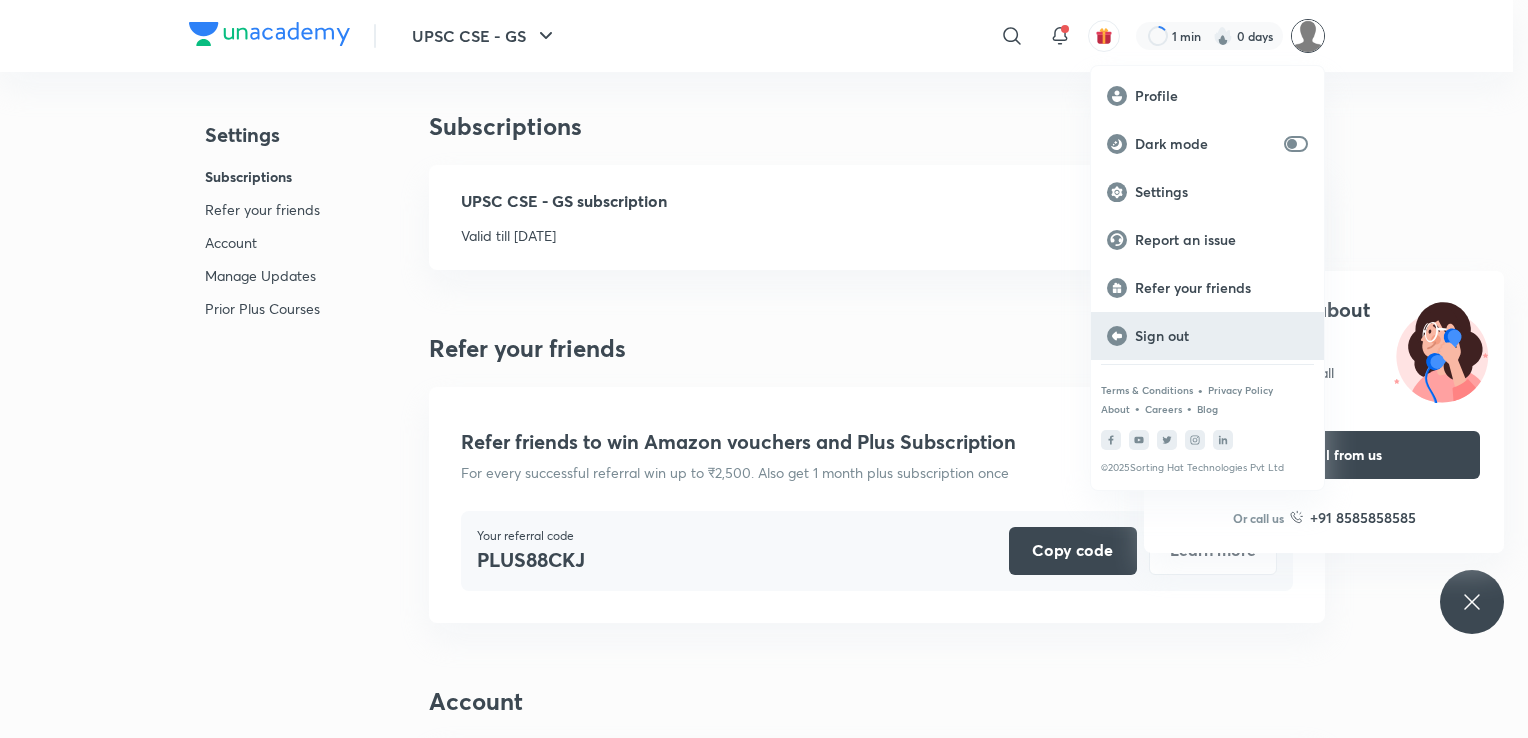 click on "Sign out" at bounding box center [1207, 336] 